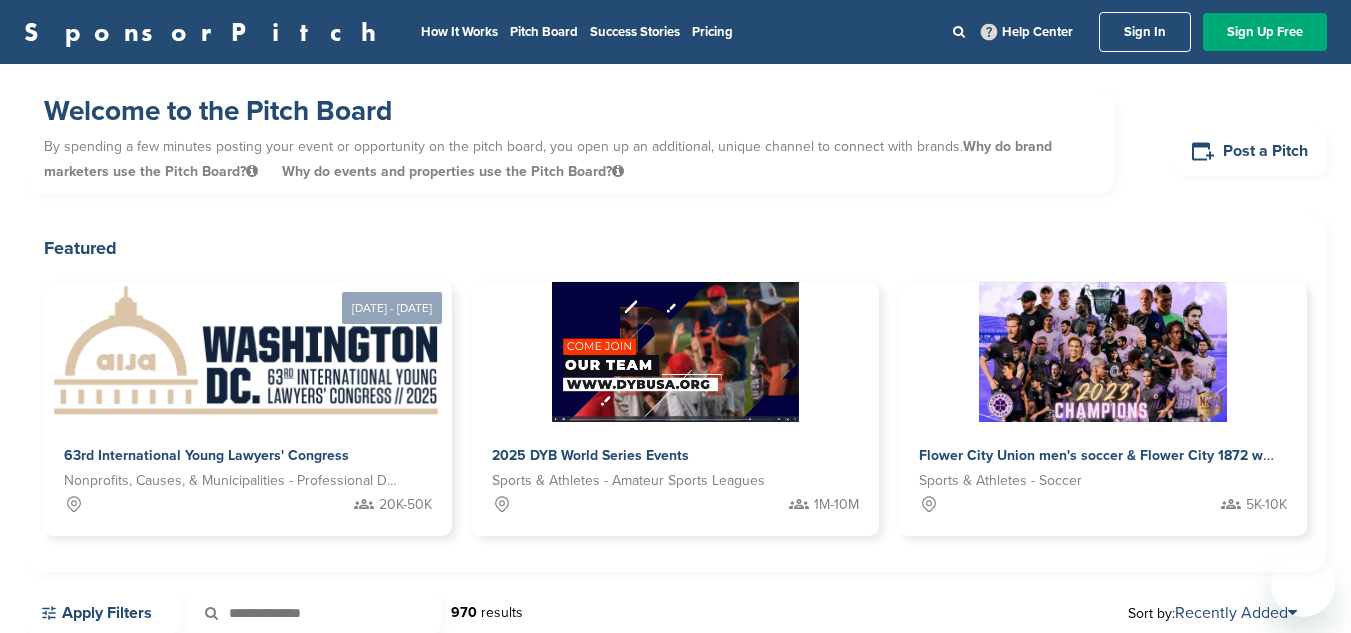 scroll, scrollTop: 922, scrollLeft: 0, axis: vertical 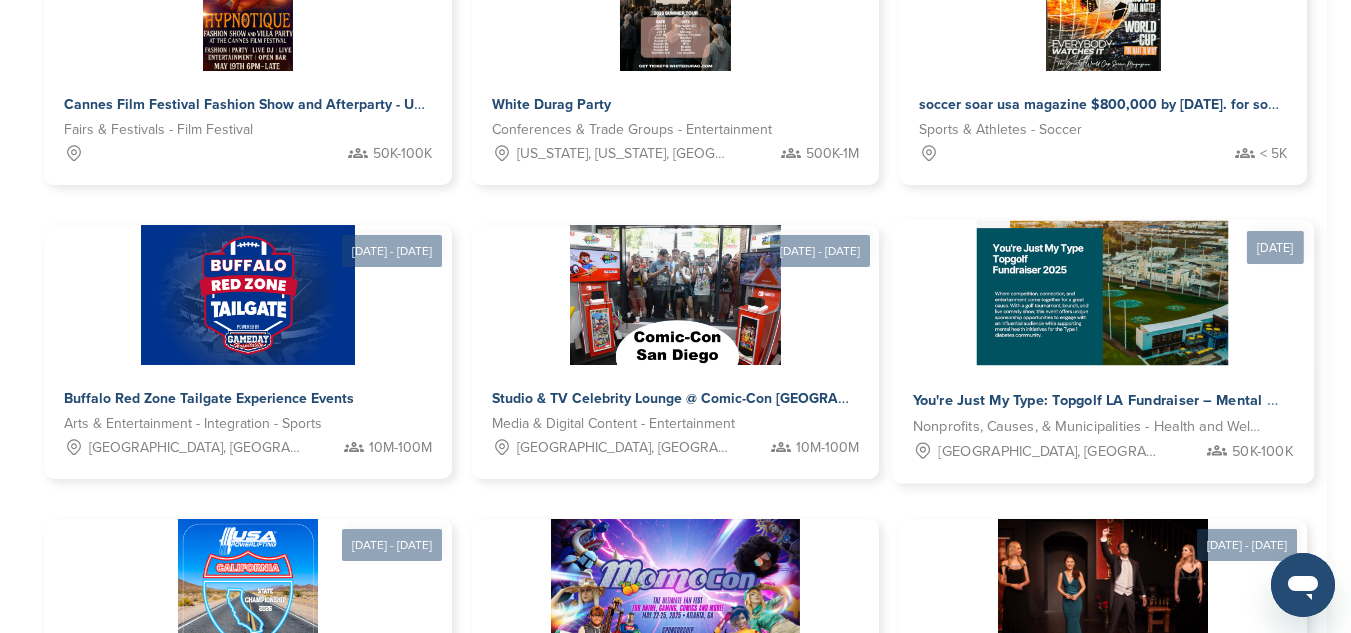 click at bounding box center [1103, 293] 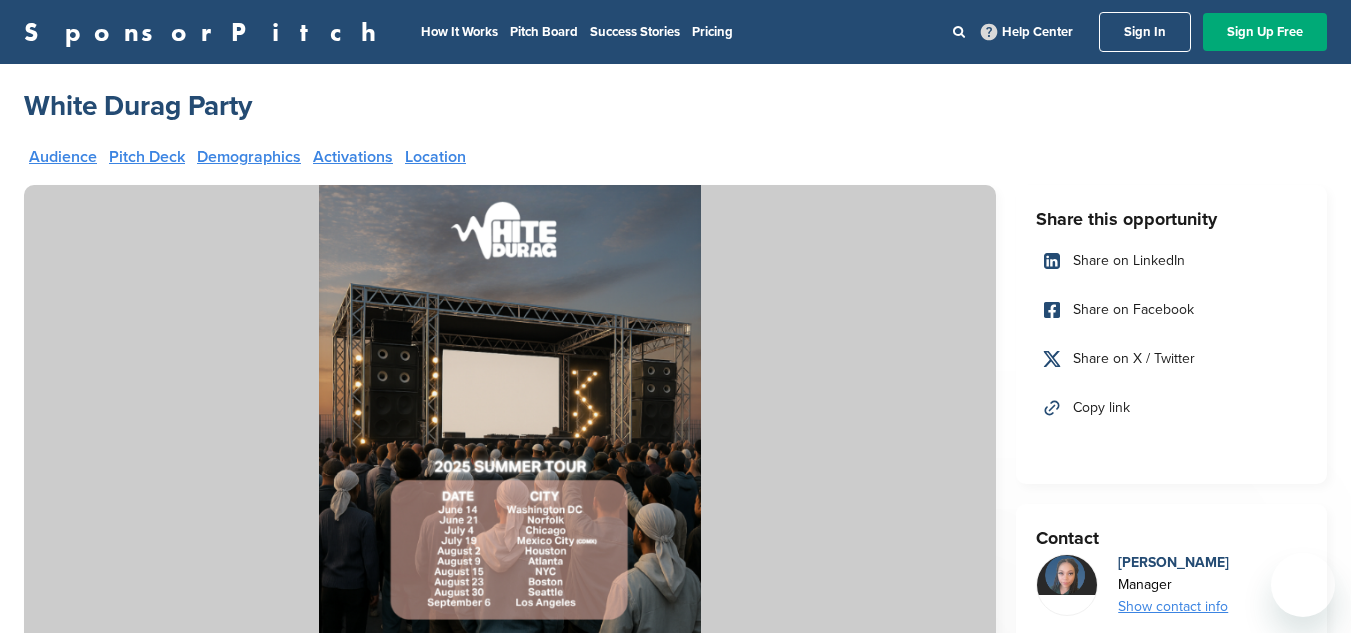scroll, scrollTop: 0, scrollLeft: 0, axis: both 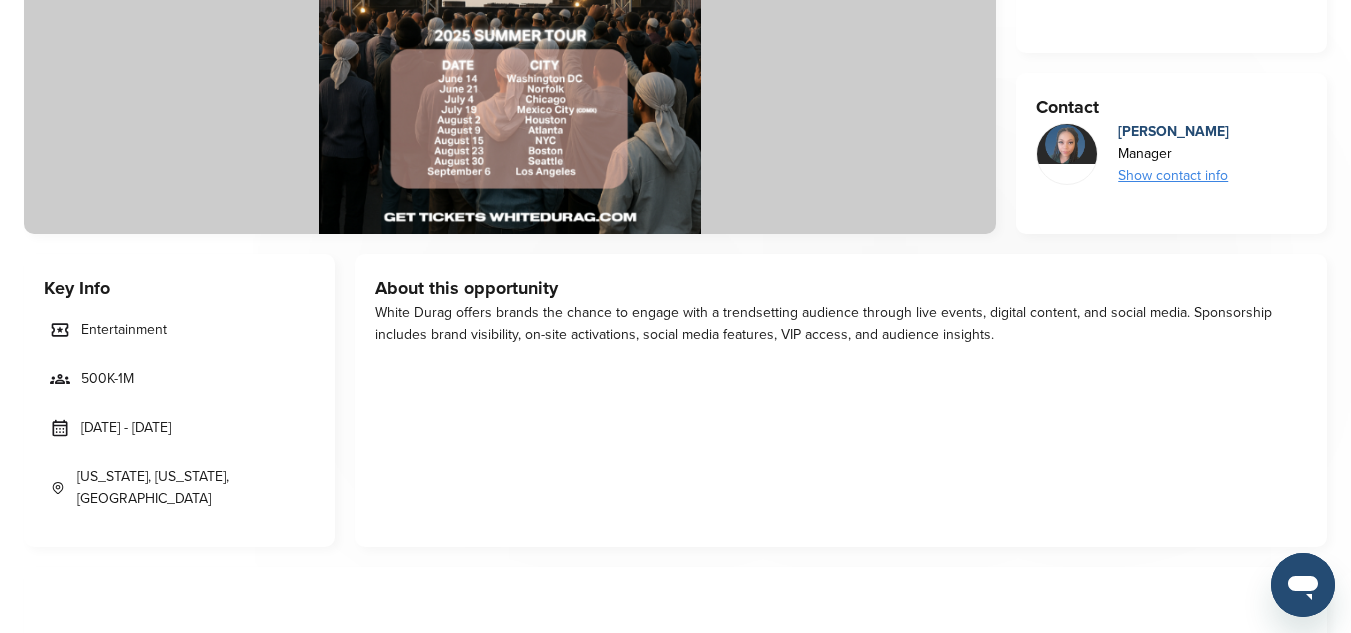 drag, startPoint x: 82, startPoint y: 429, endPoint x: 196, endPoint y: 438, distance: 114.35471 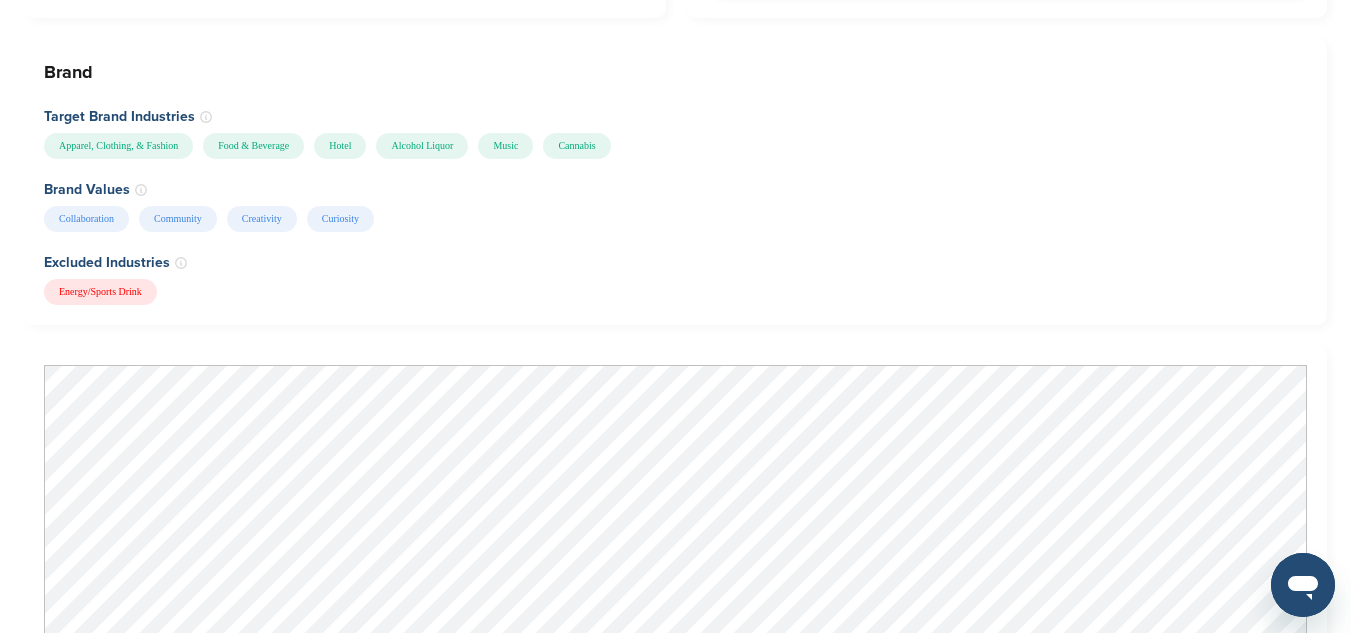 scroll, scrollTop: 2461, scrollLeft: 0, axis: vertical 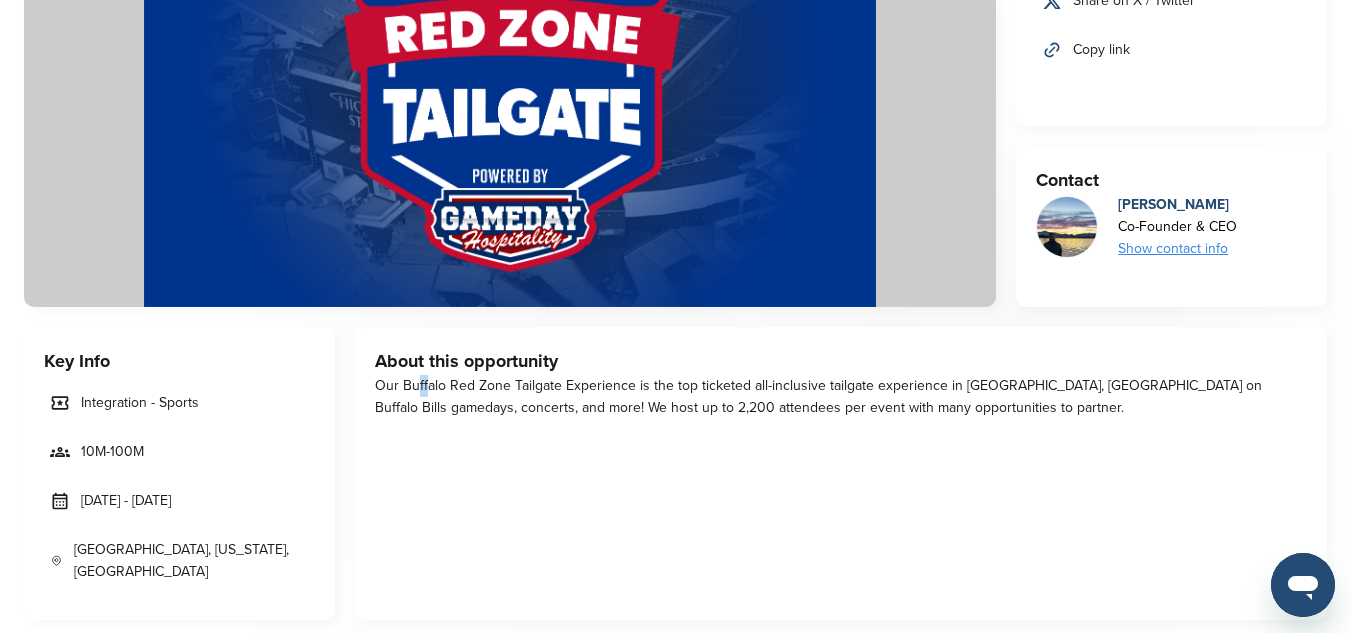 click on "Our Buffalo Red Zone Tailgate Experience is the top ticketed all-inclusive tailgate experience in [GEOGRAPHIC_DATA], [GEOGRAPHIC_DATA] on Buffalo Bills gamedays, concerts, and more! We host up to 2,200 attendees per event with many opportunities to partner." at bounding box center (841, 397) 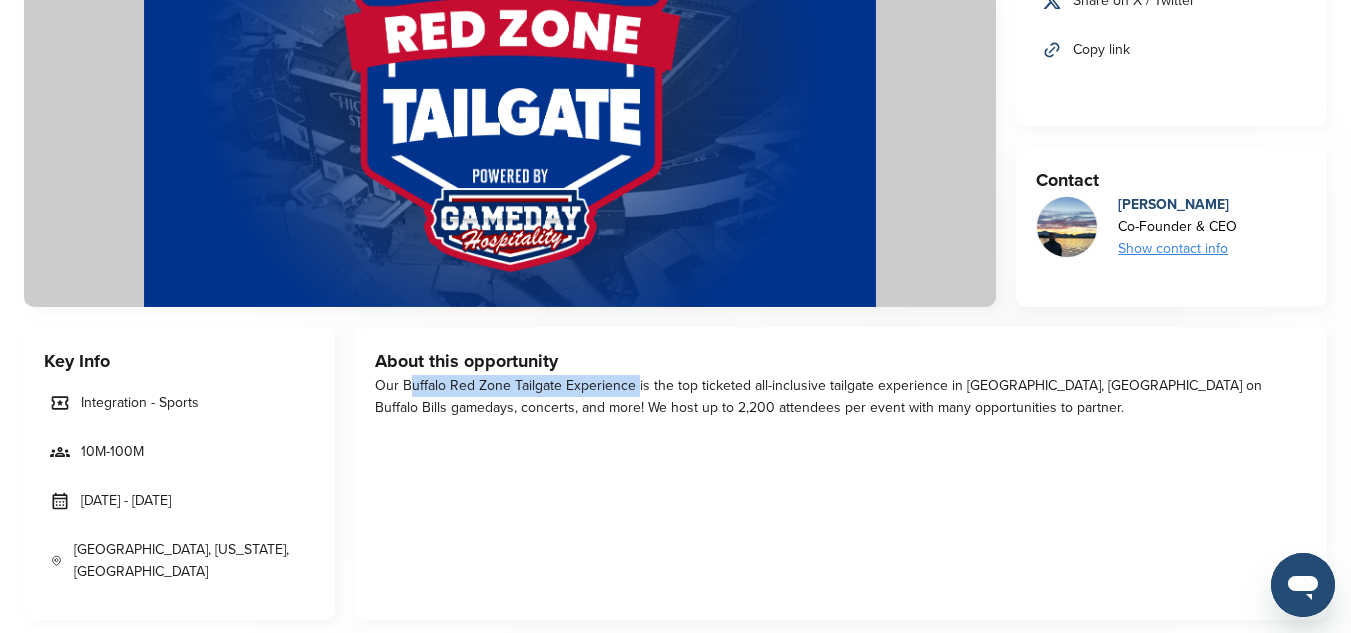 drag, startPoint x: 405, startPoint y: 382, endPoint x: 633, endPoint y: 391, distance: 228.17757 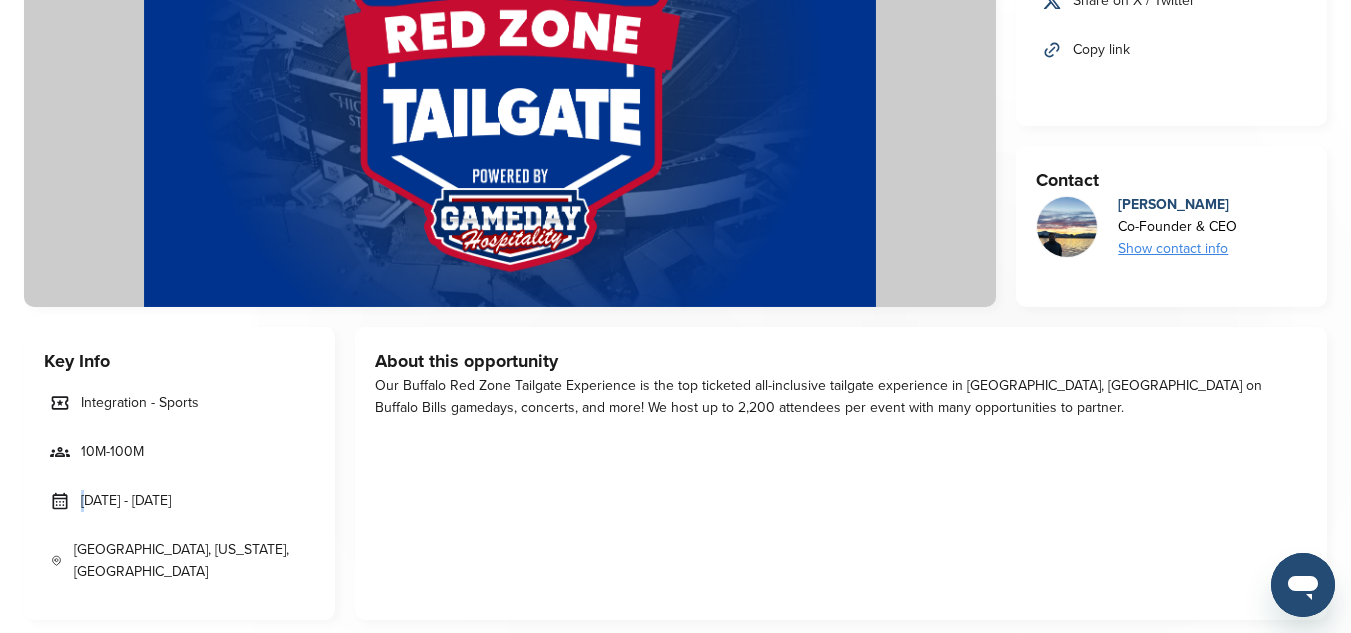 drag, startPoint x: 87, startPoint y: 496, endPoint x: 72, endPoint y: 505, distance: 17.492855 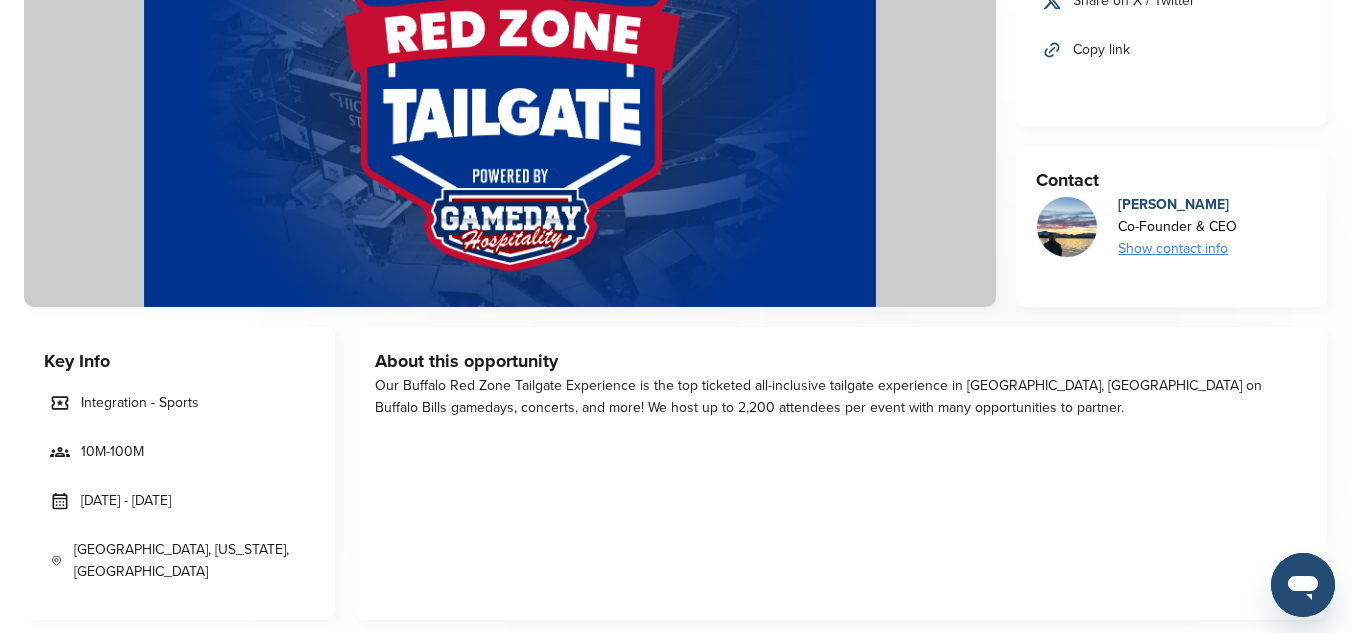 click on "[DATE] - [DATE]" at bounding box center [179, 501] 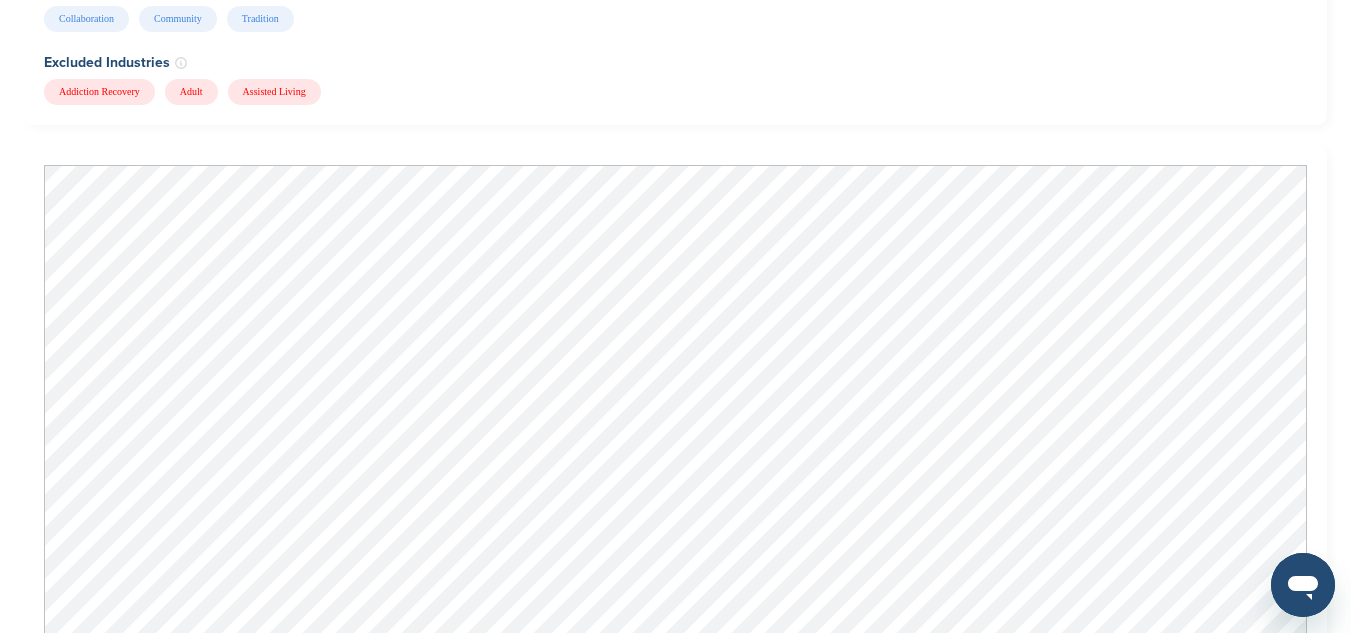 scroll, scrollTop: 1694, scrollLeft: 0, axis: vertical 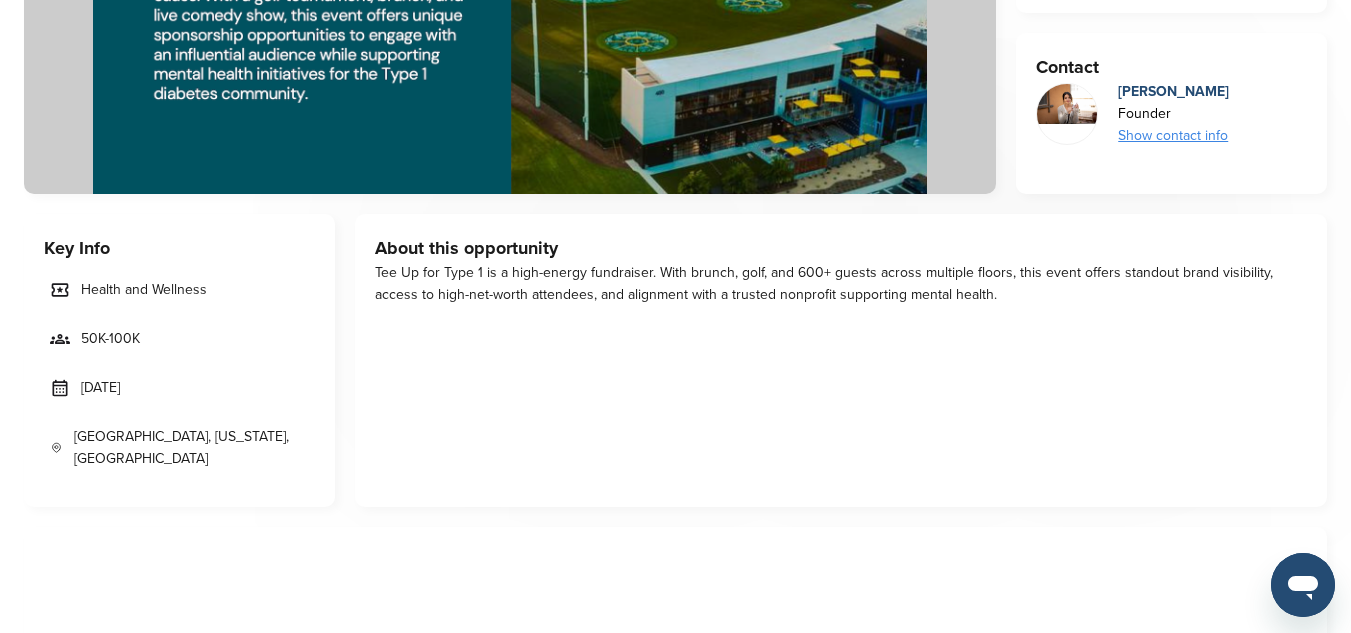 drag, startPoint x: 80, startPoint y: 378, endPoint x: 166, endPoint y: 386, distance: 86.37129 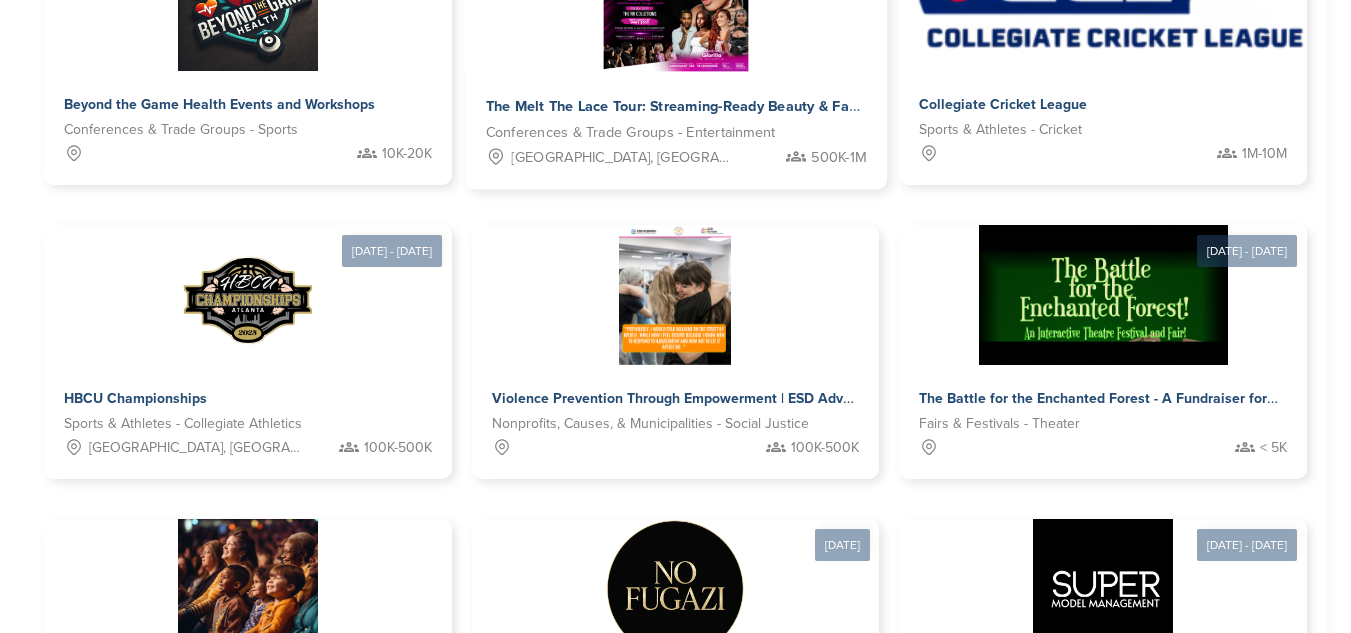 scroll, scrollTop: 1047, scrollLeft: 0, axis: vertical 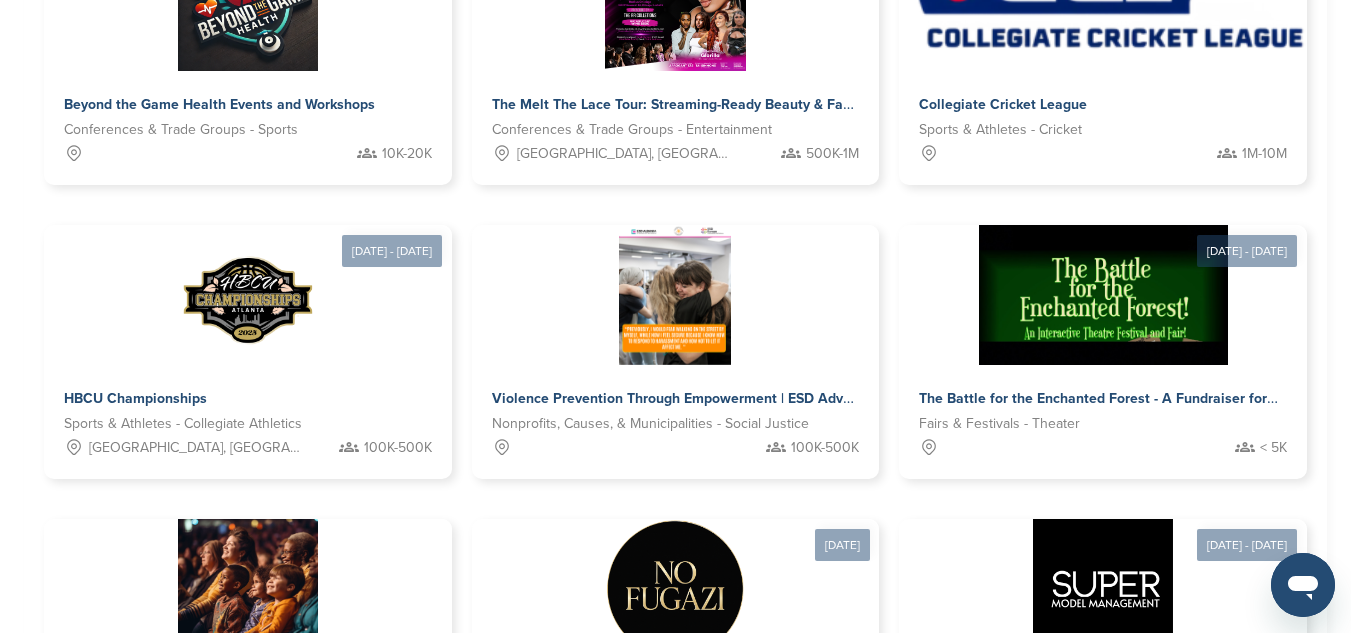 click on "3" at bounding box center [668, 835] 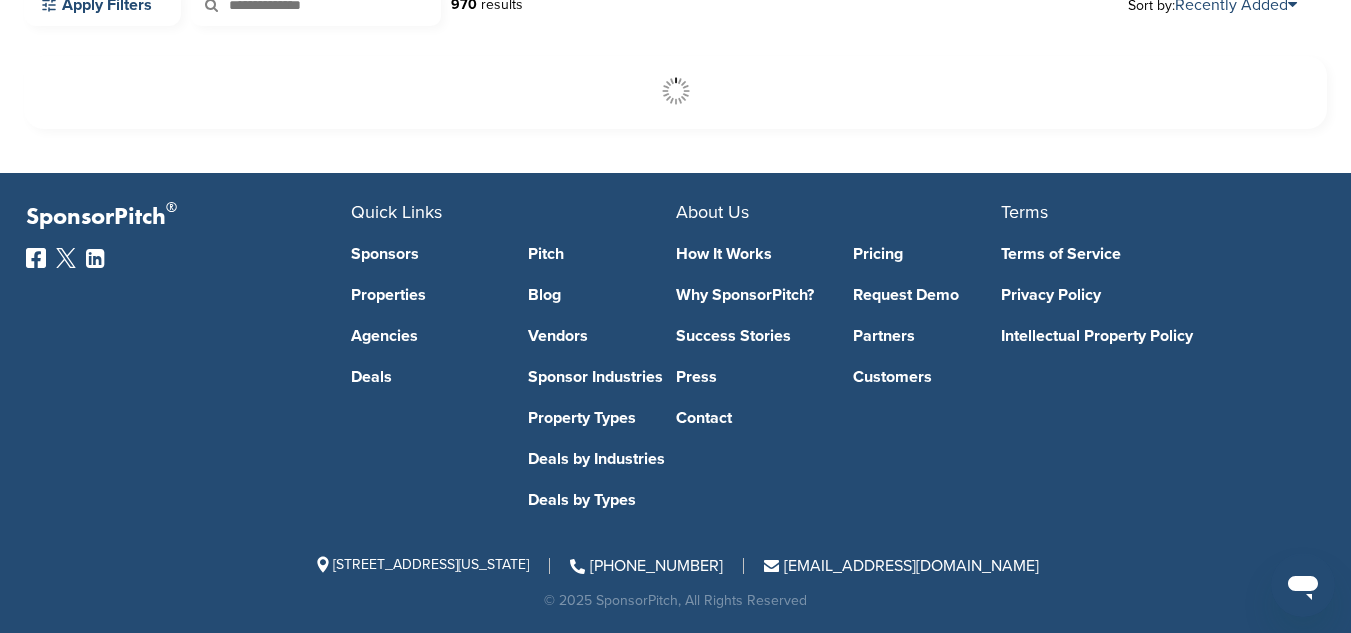 scroll, scrollTop: 608, scrollLeft: 0, axis: vertical 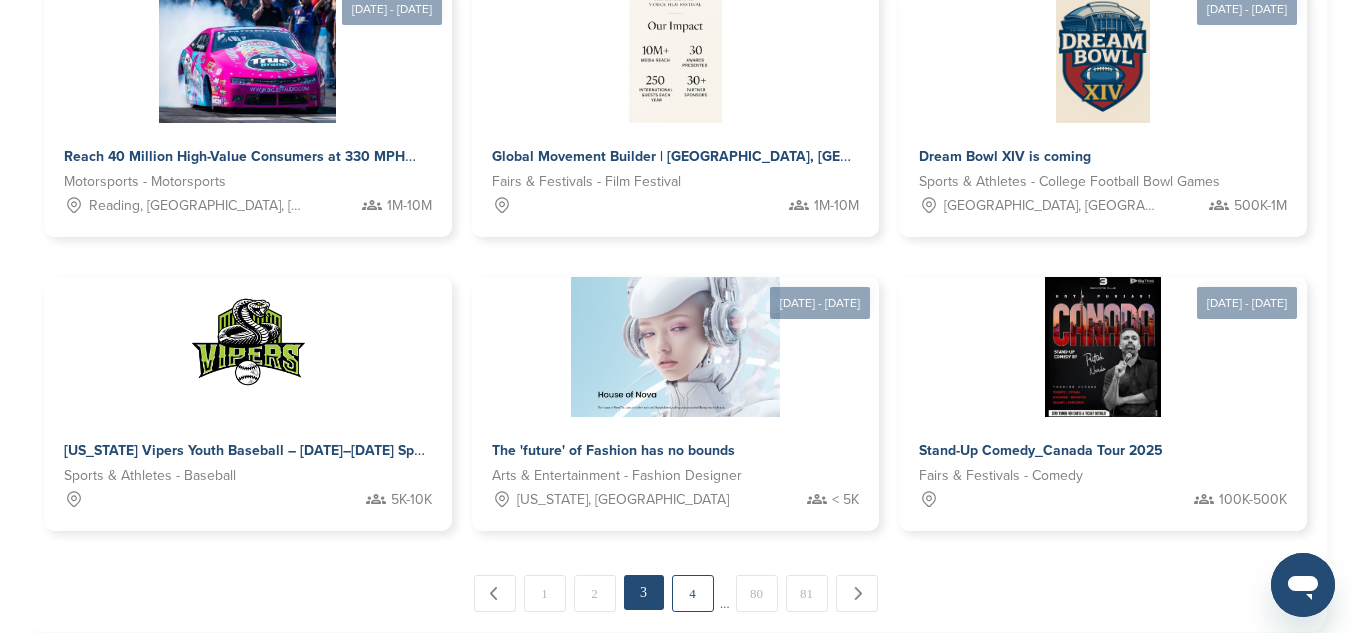 click on "4" at bounding box center [693, 593] 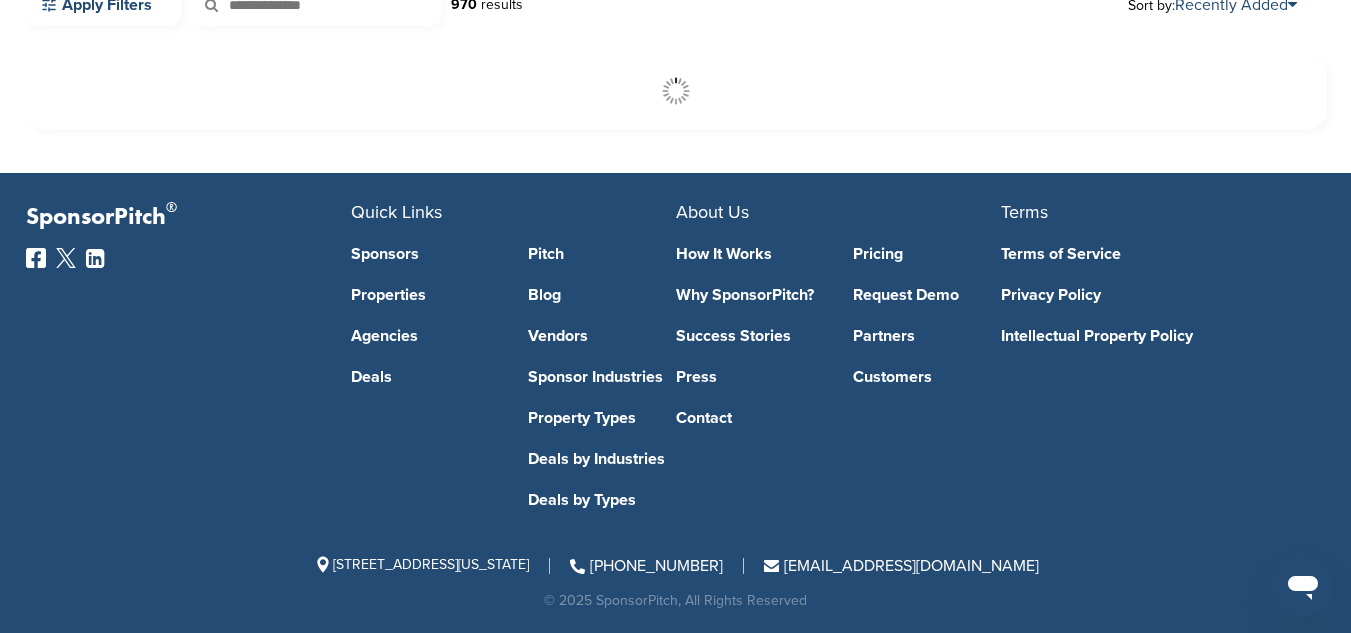 scroll, scrollTop: 608, scrollLeft: 0, axis: vertical 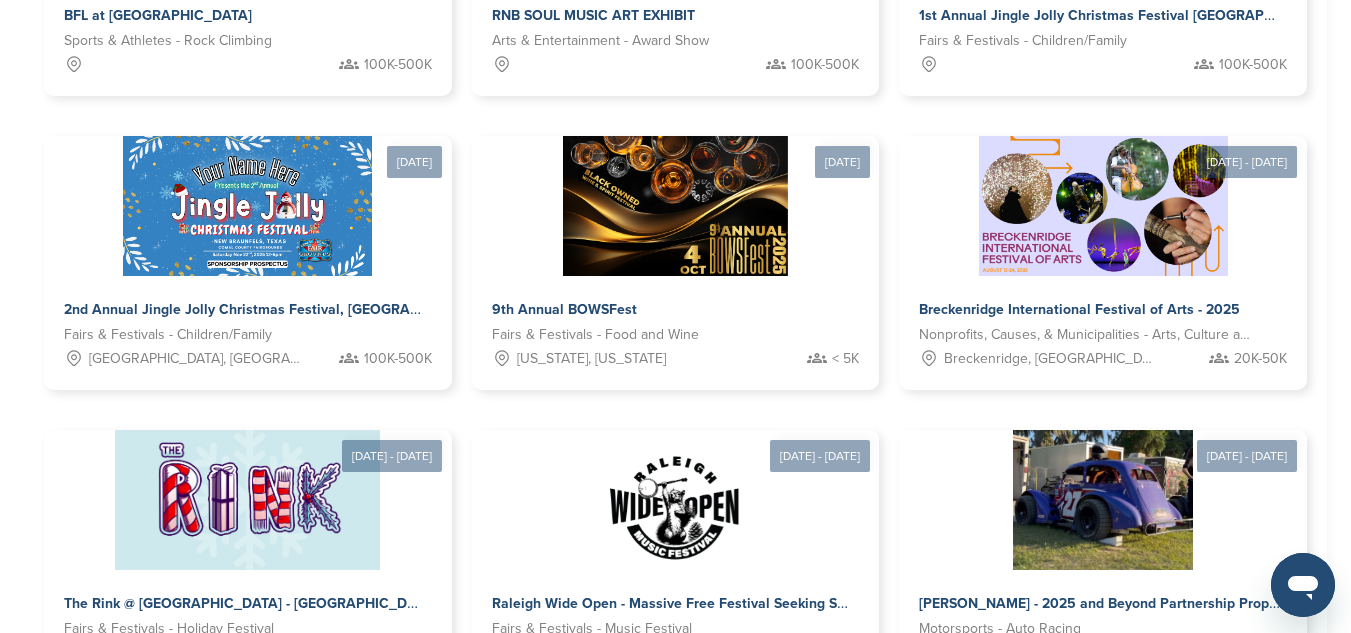 click on "5" at bounding box center [718, 746] 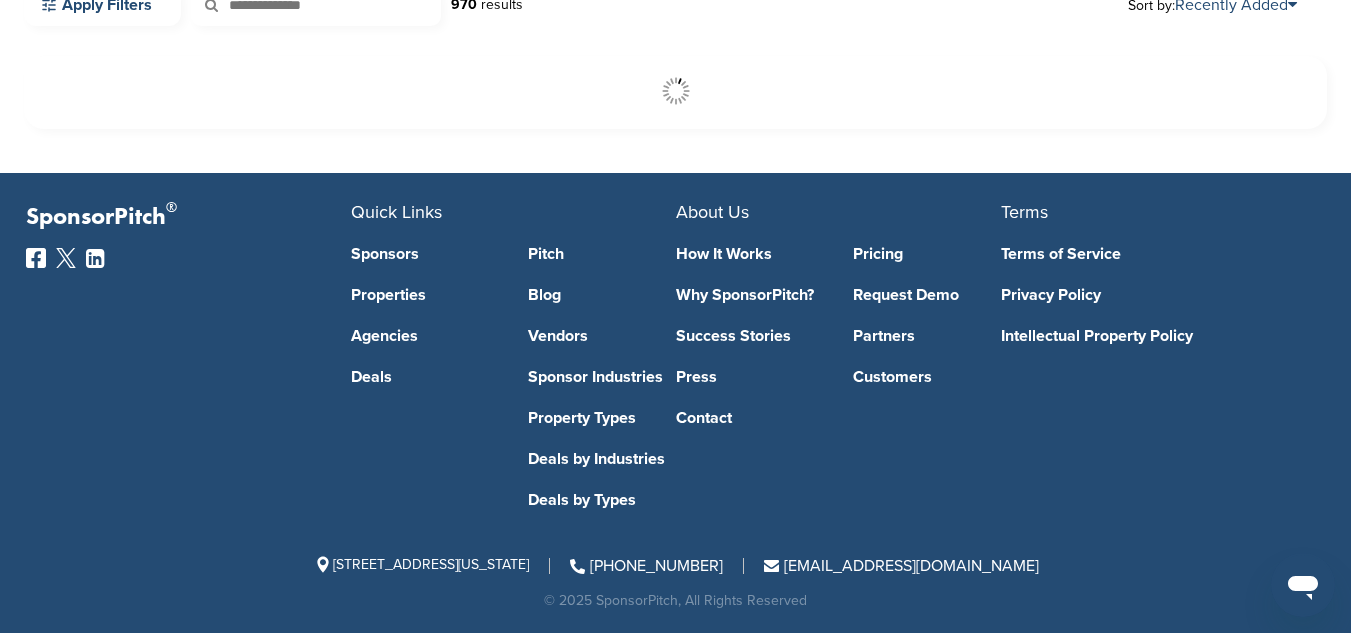 scroll, scrollTop: 608, scrollLeft: 0, axis: vertical 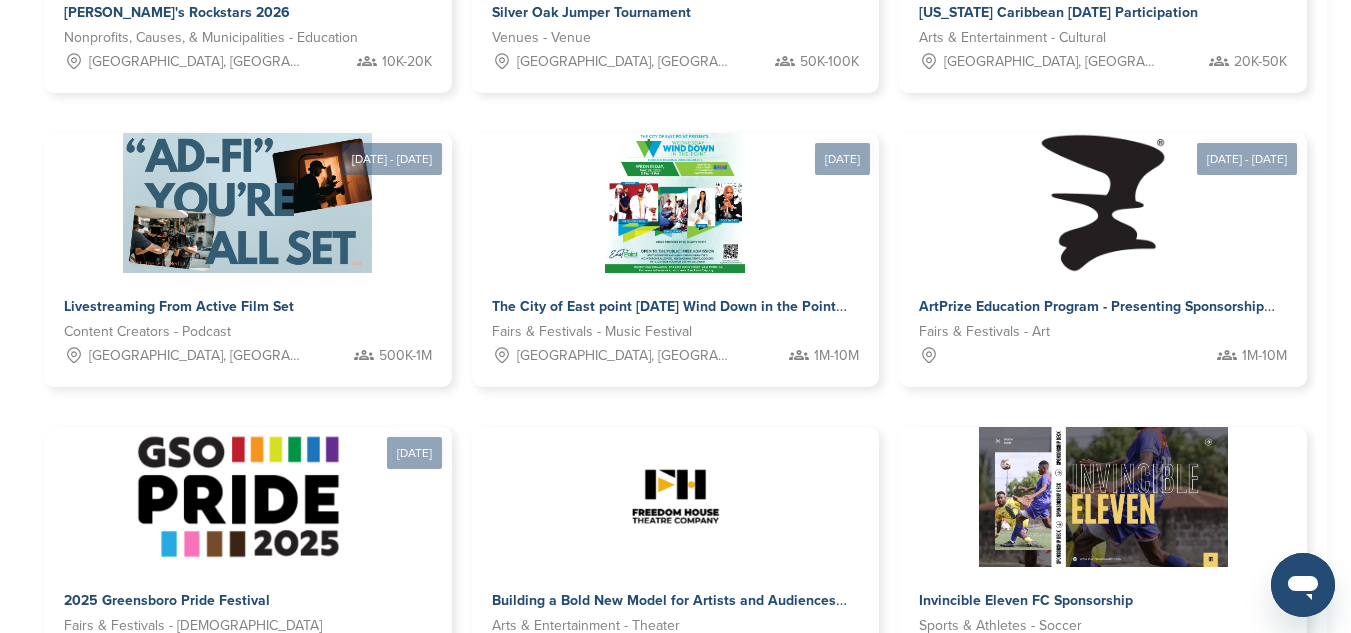 click on "6" at bounding box center (743, 743) 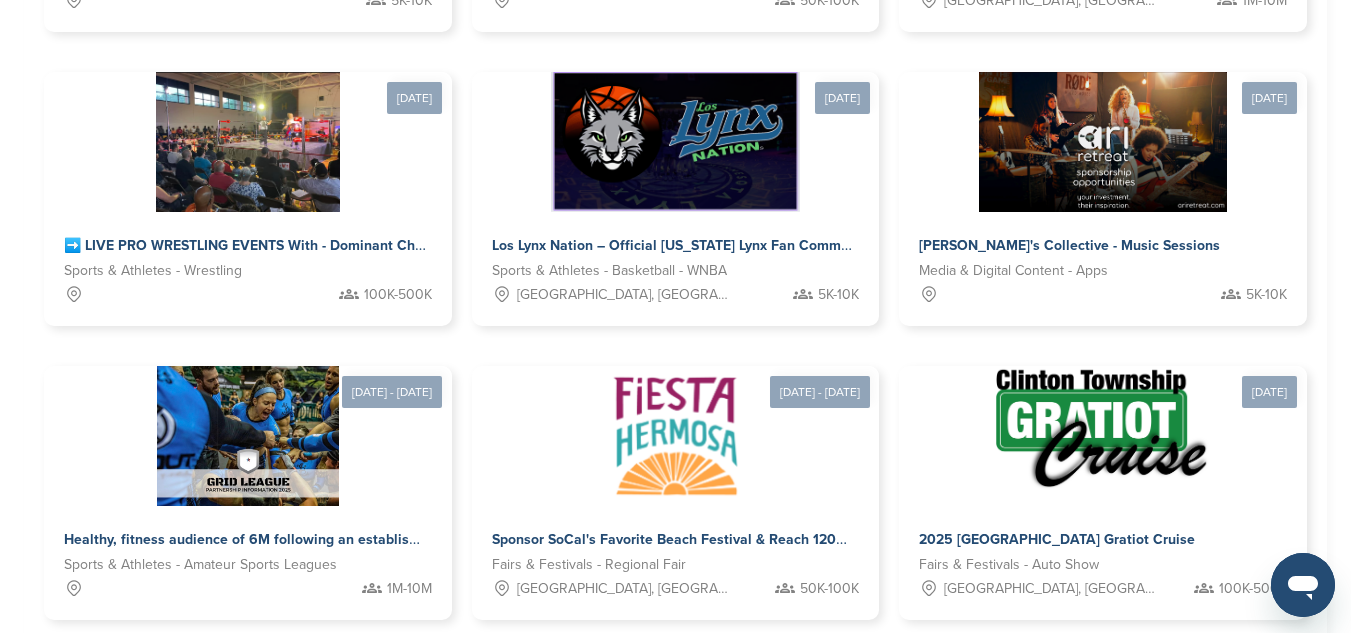 scroll, scrollTop: 1221, scrollLeft: 0, axis: vertical 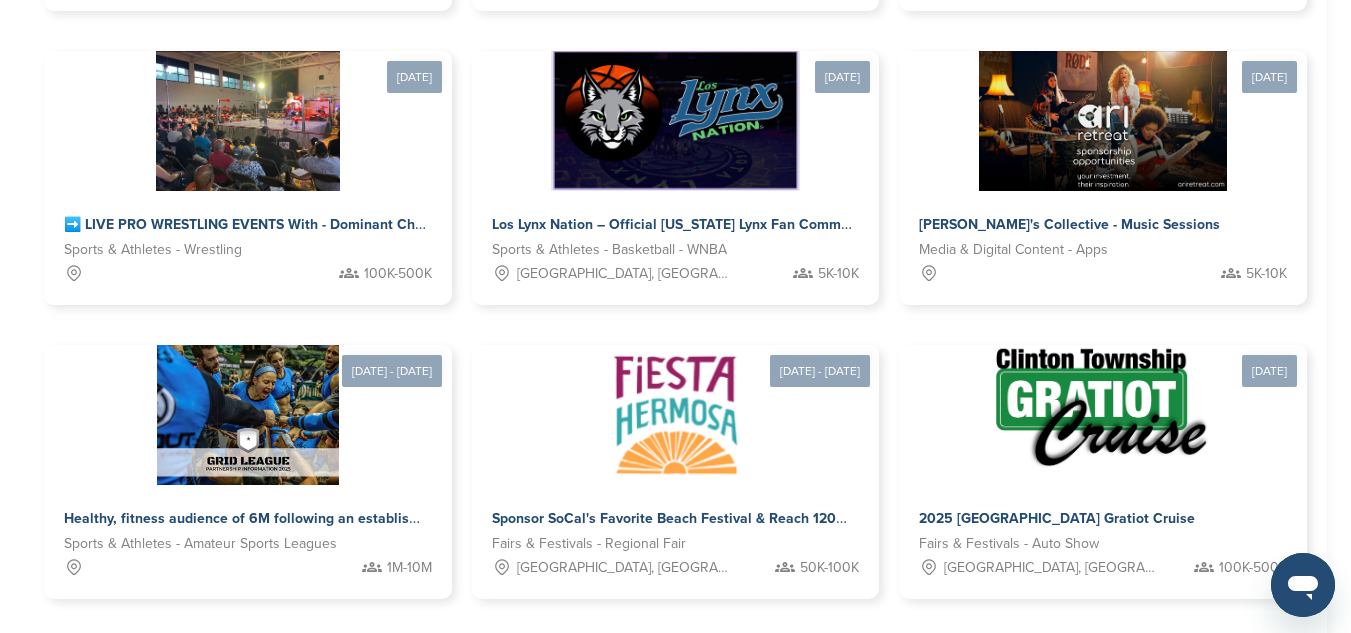 click on "7" at bounding box center [725, 661] 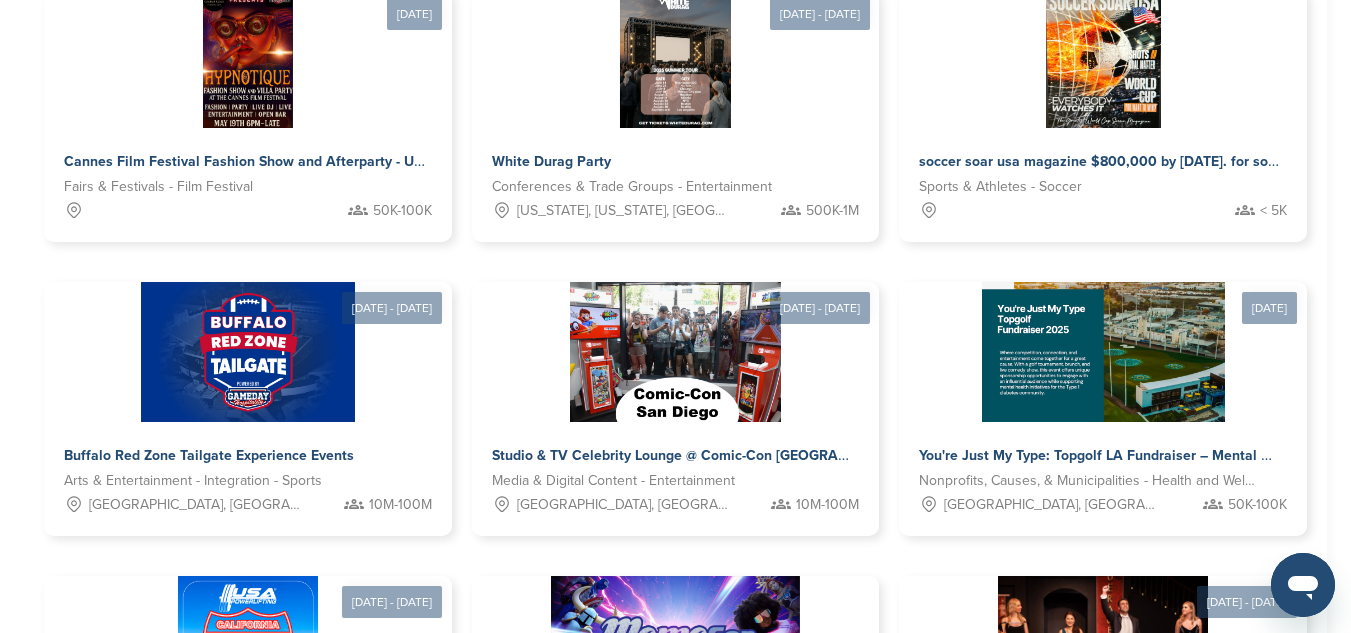 scroll, scrollTop: 608, scrollLeft: 0, axis: vertical 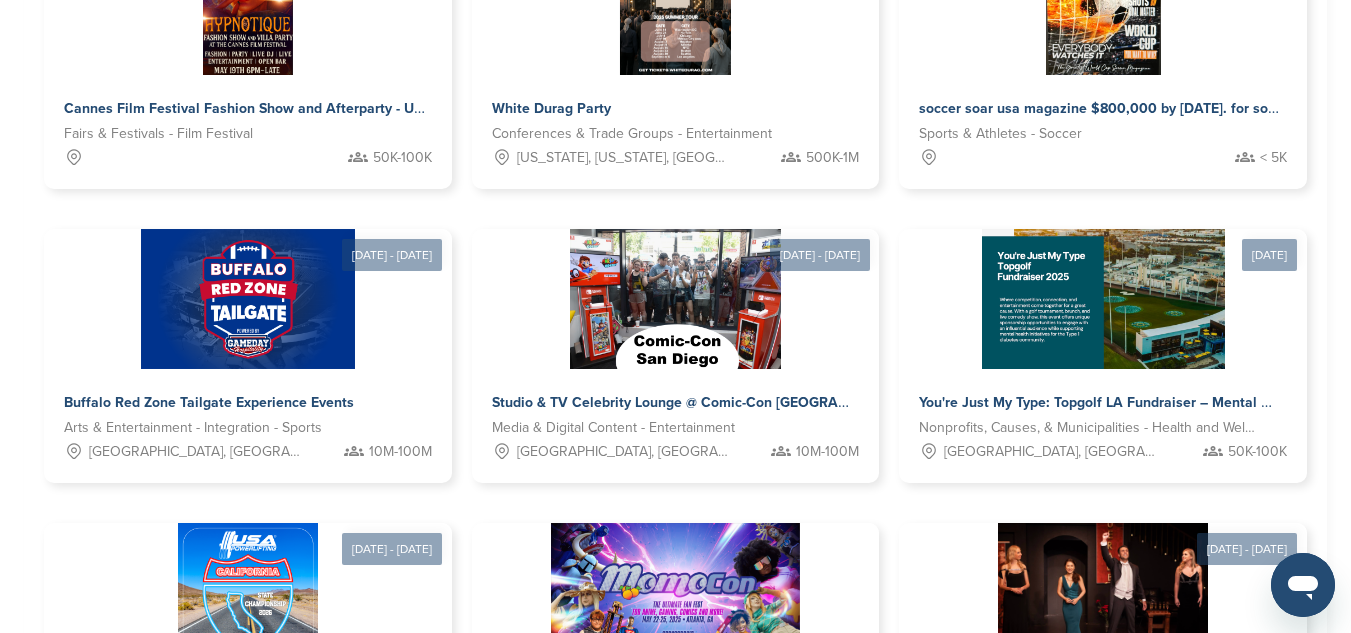 click on "8" at bounding box center [725, 839] 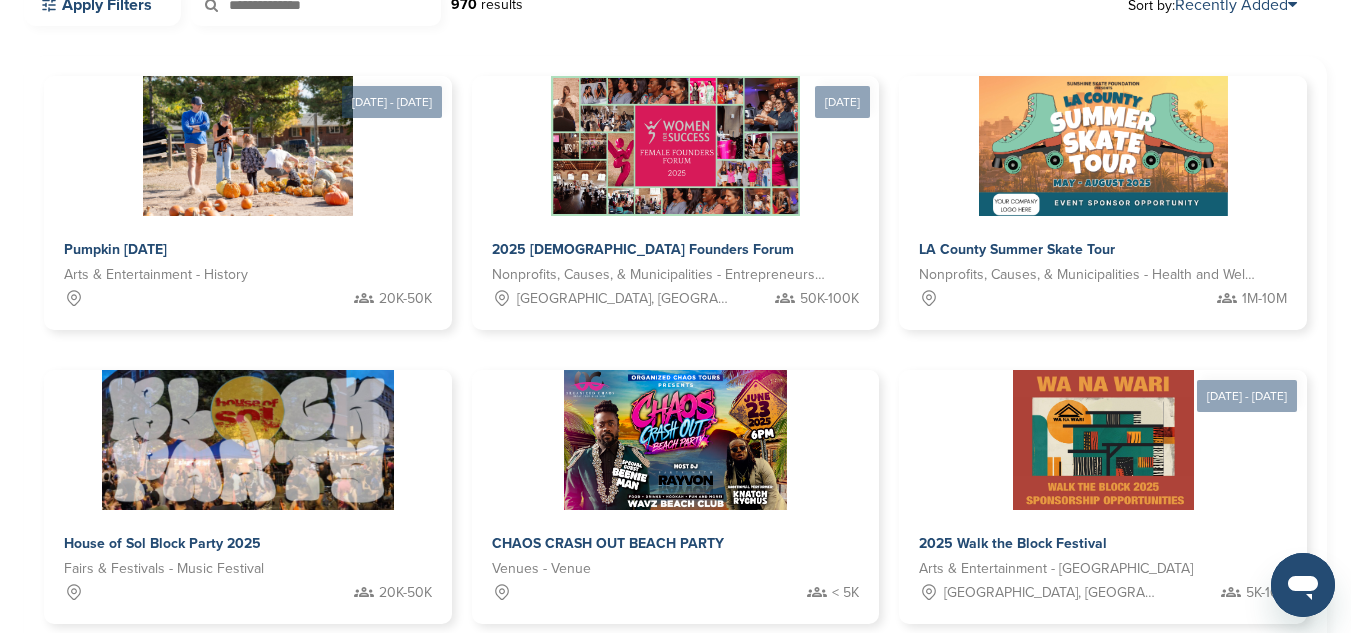 drag, startPoint x: 1350, startPoint y: 288, endPoint x: 1350, endPoint y: 267, distance: 21 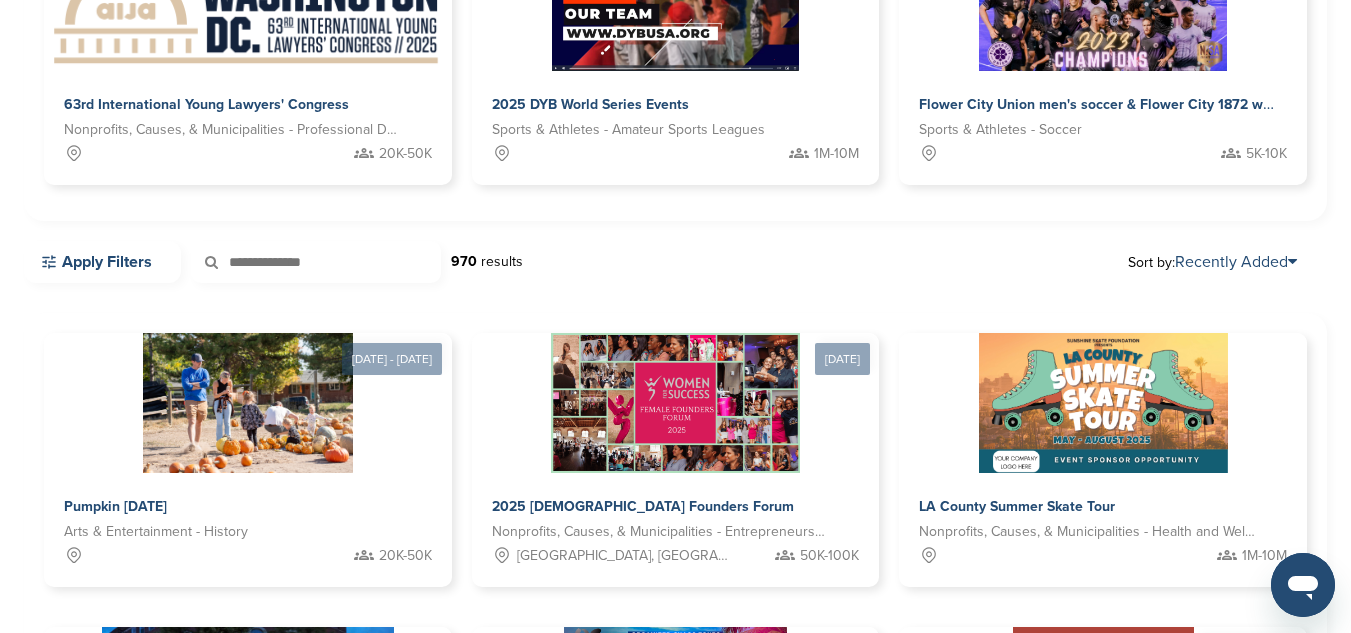 scroll, scrollTop: 358, scrollLeft: 0, axis: vertical 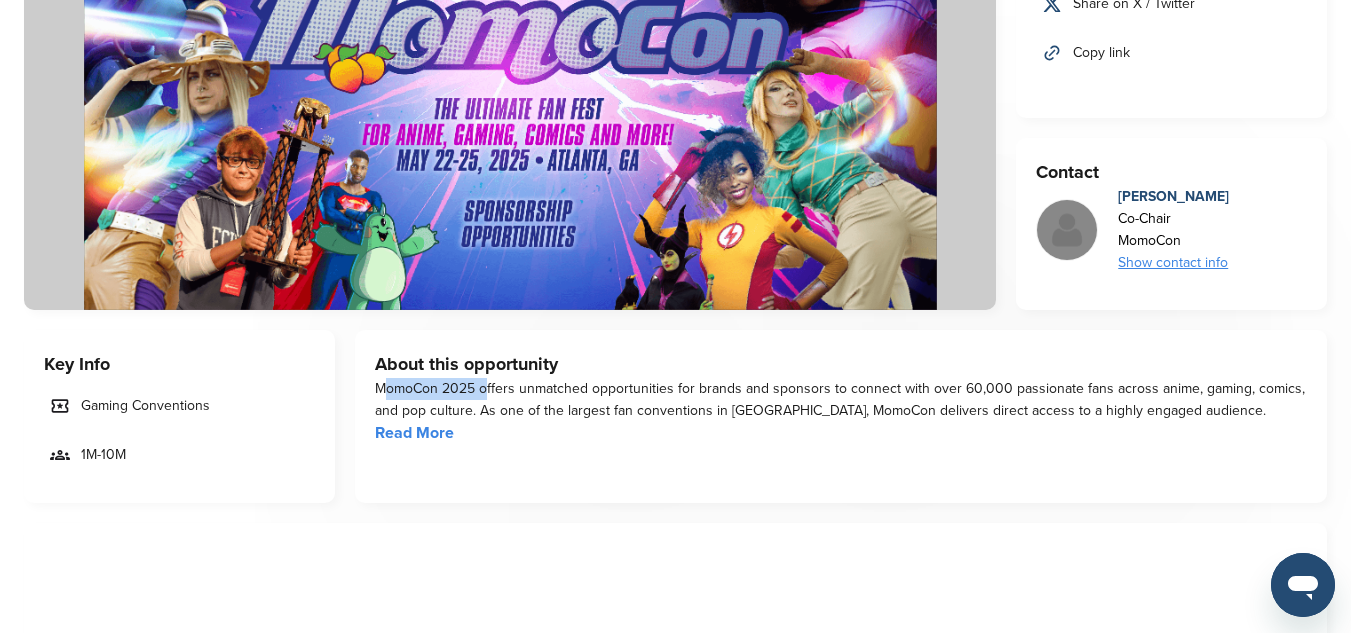 drag, startPoint x: 379, startPoint y: 388, endPoint x: 466, endPoint y: 384, distance: 87.0919 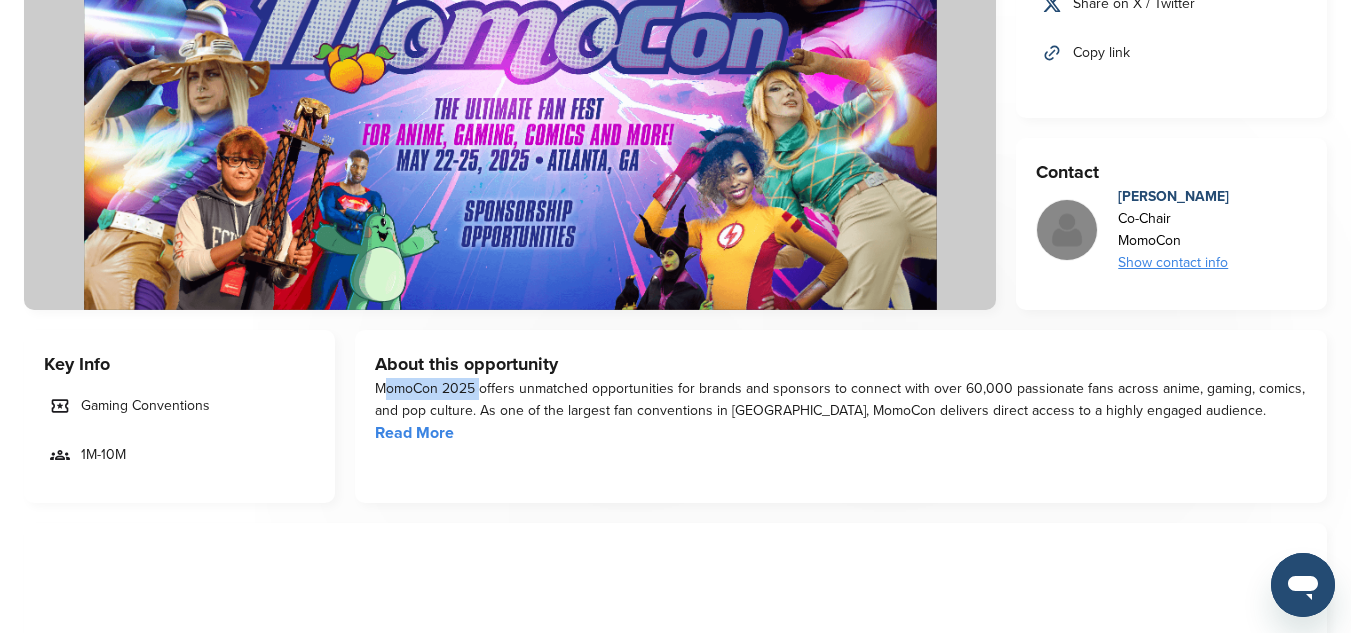 copy on "MomoCon 2025" 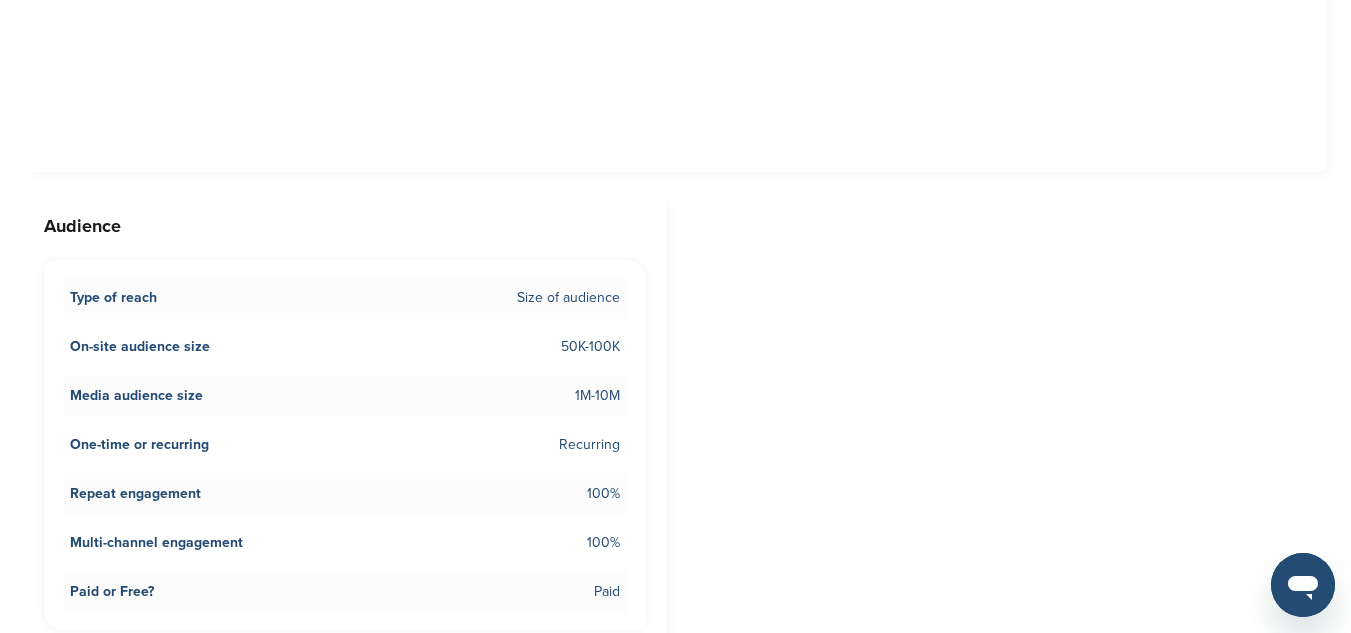 scroll, scrollTop: 355, scrollLeft: 0, axis: vertical 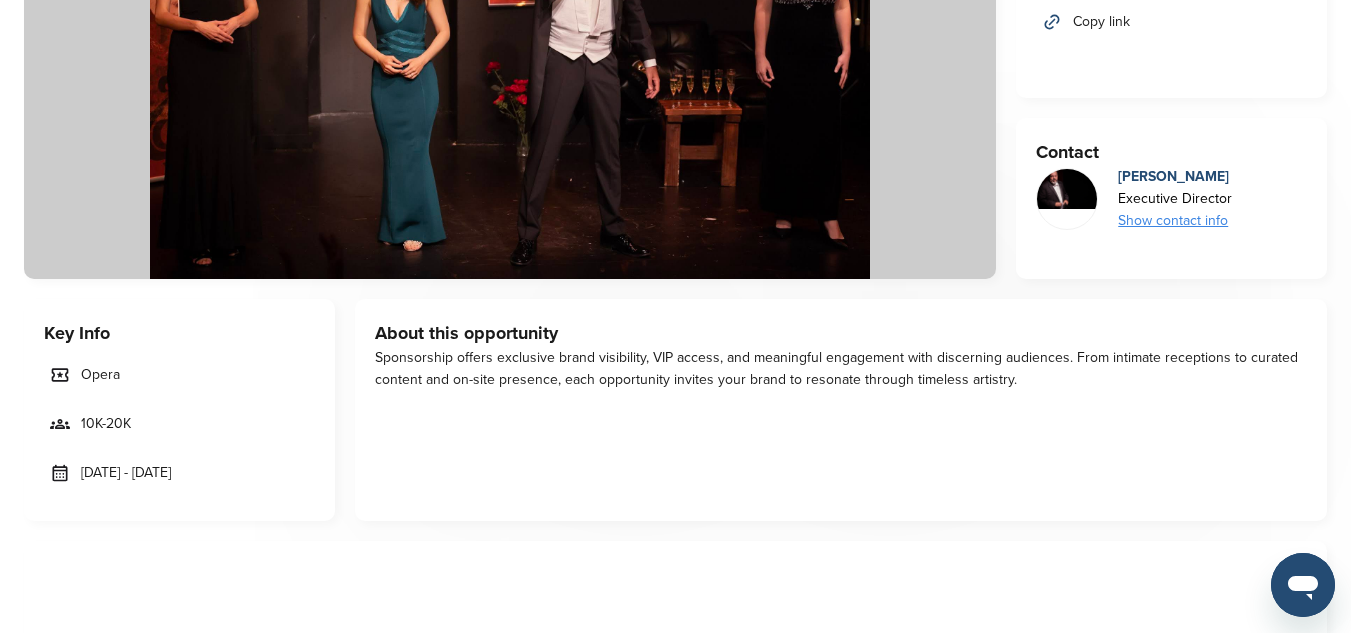 drag, startPoint x: 84, startPoint y: 467, endPoint x: 257, endPoint y: 491, distance: 174.6568 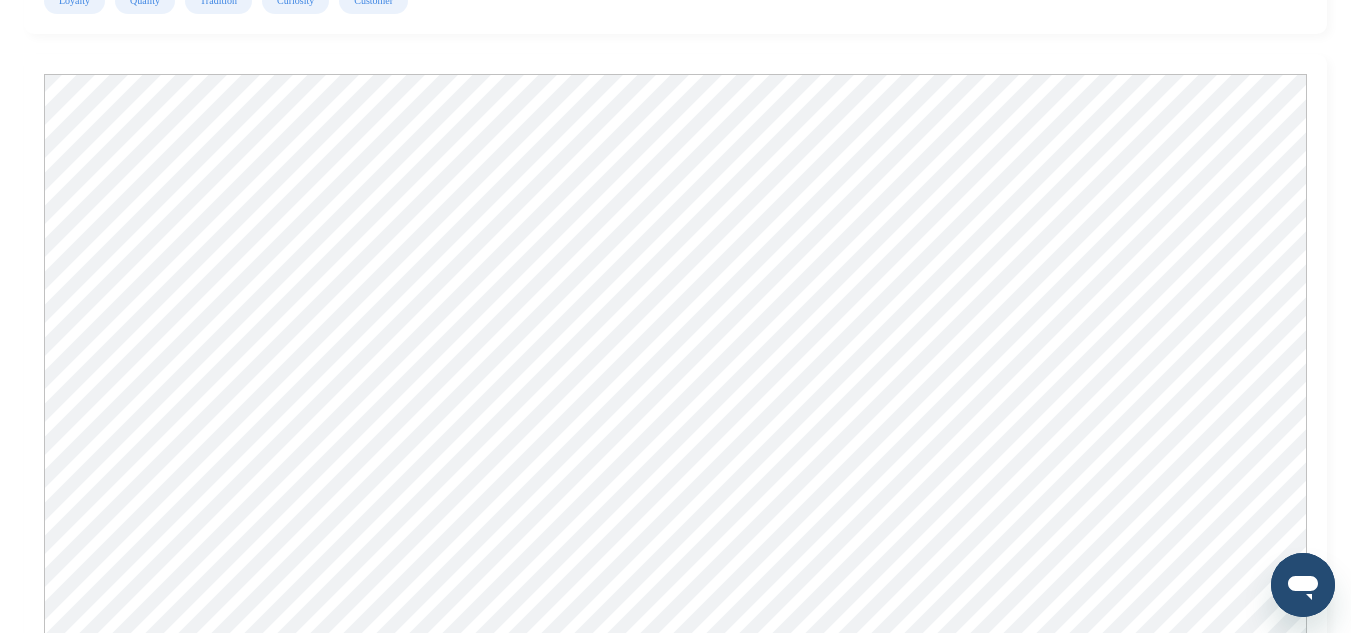 scroll, scrollTop: 2429, scrollLeft: 0, axis: vertical 